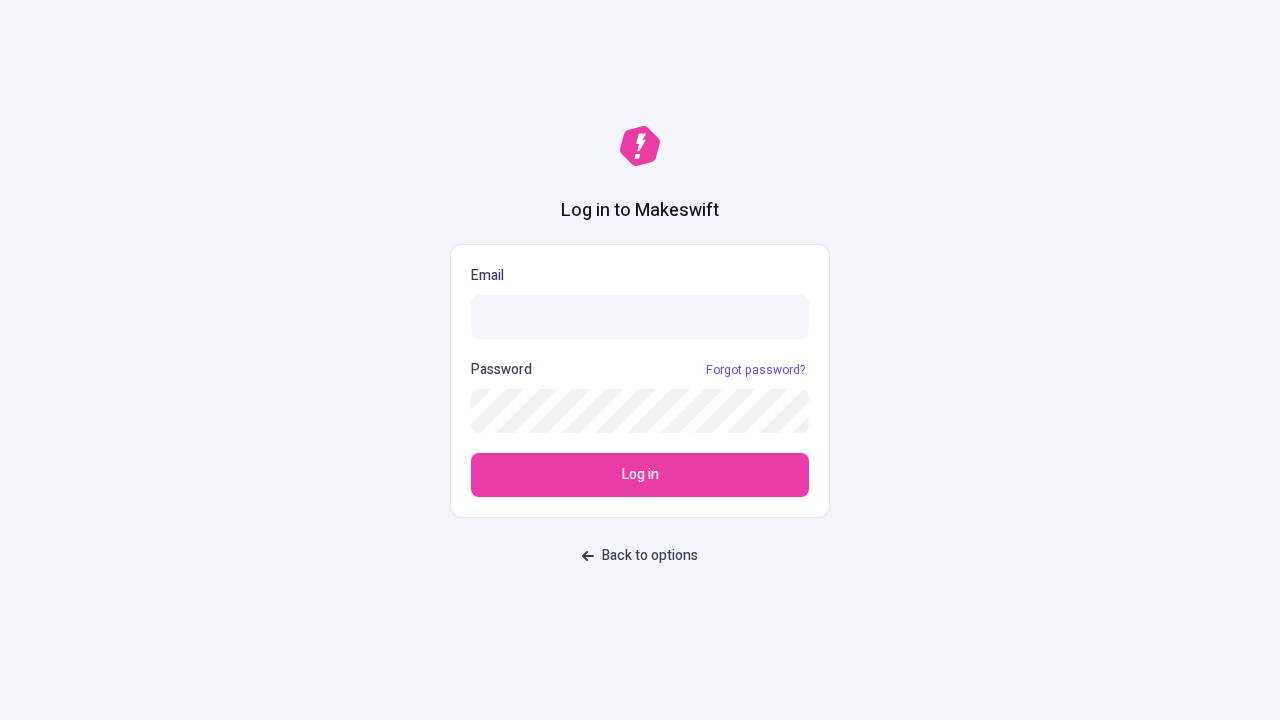 scroll, scrollTop: 0, scrollLeft: 0, axis: both 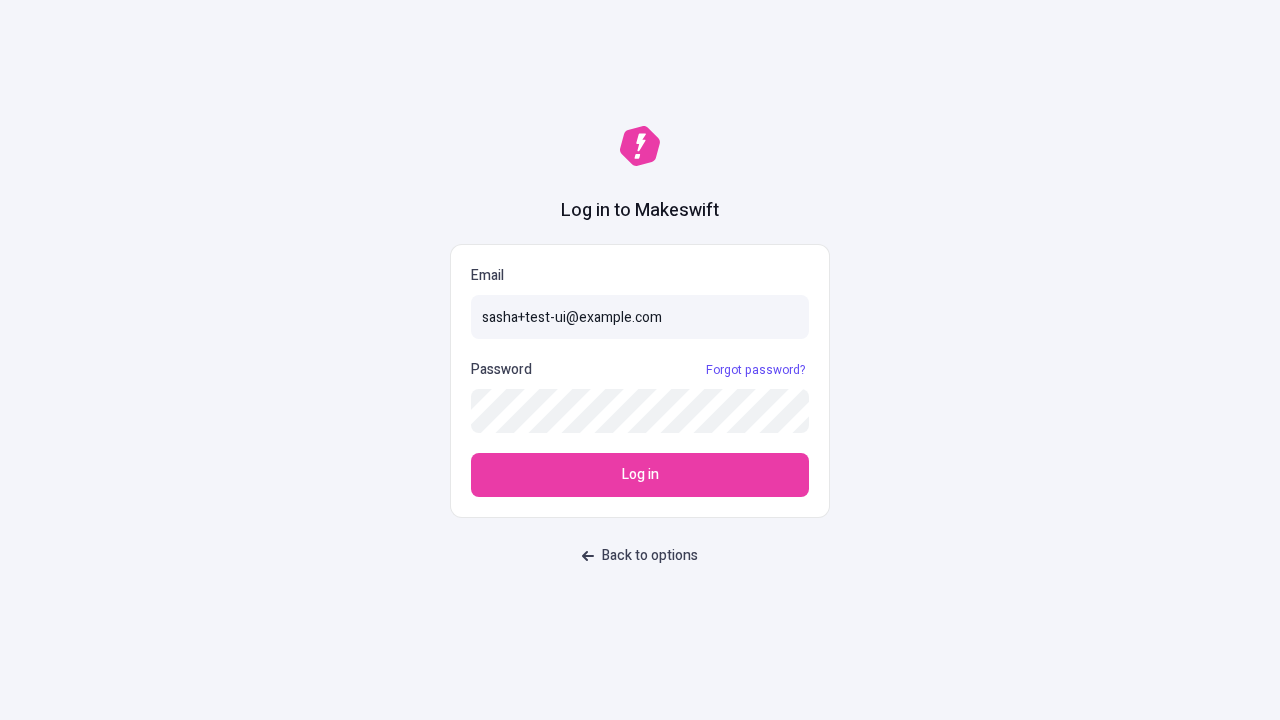 type on "sasha+test-ui@example.com" 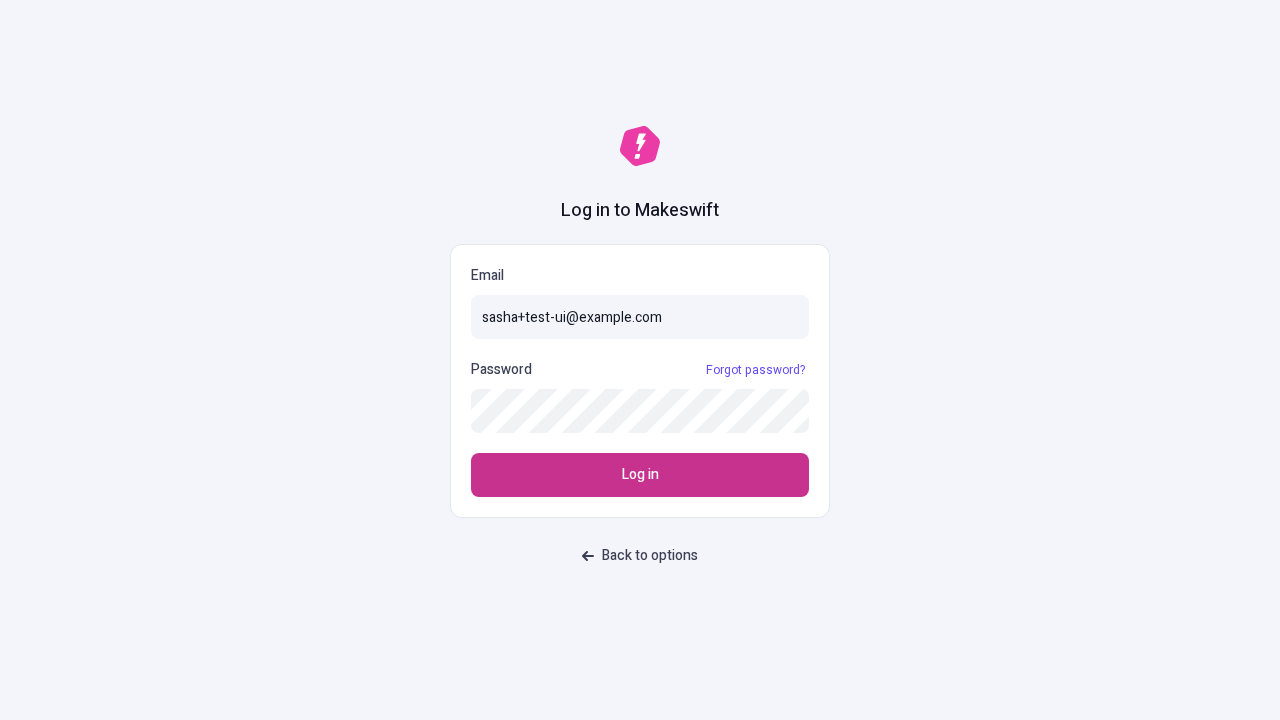 click on "Log in" at bounding box center [640, 475] 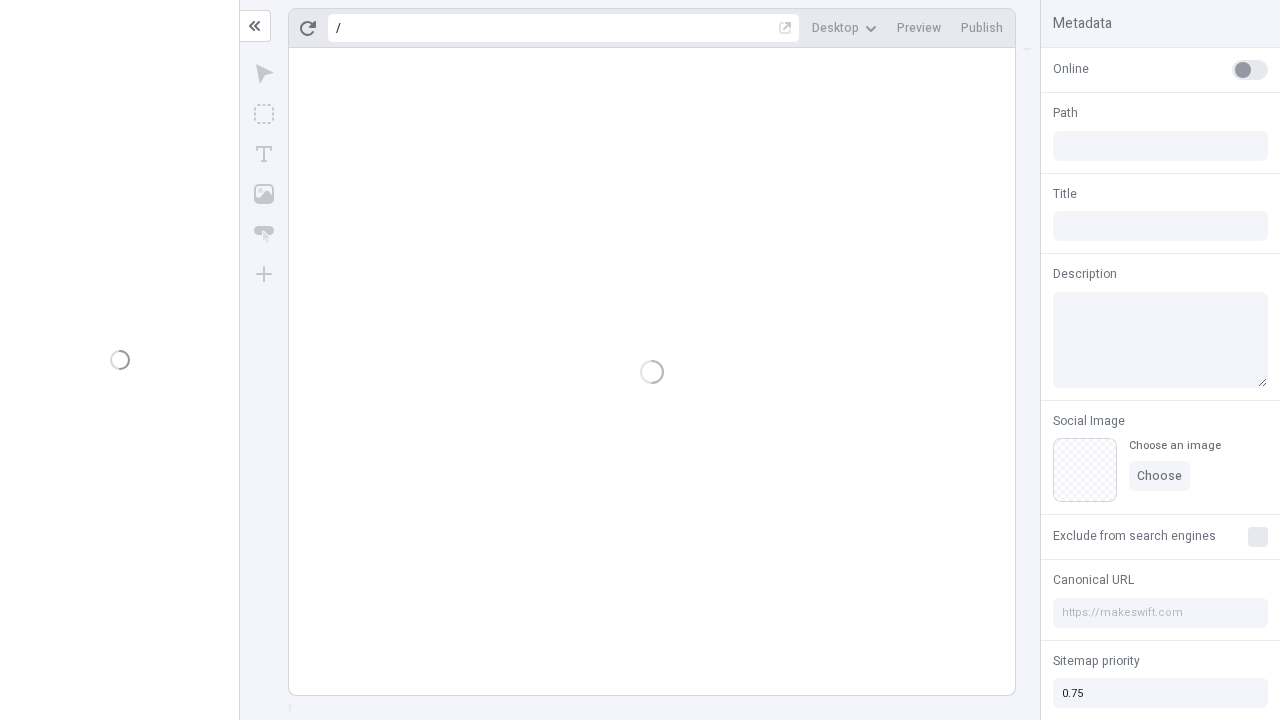 scroll, scrollTop: 0, scrollLeft: 0, axis: both 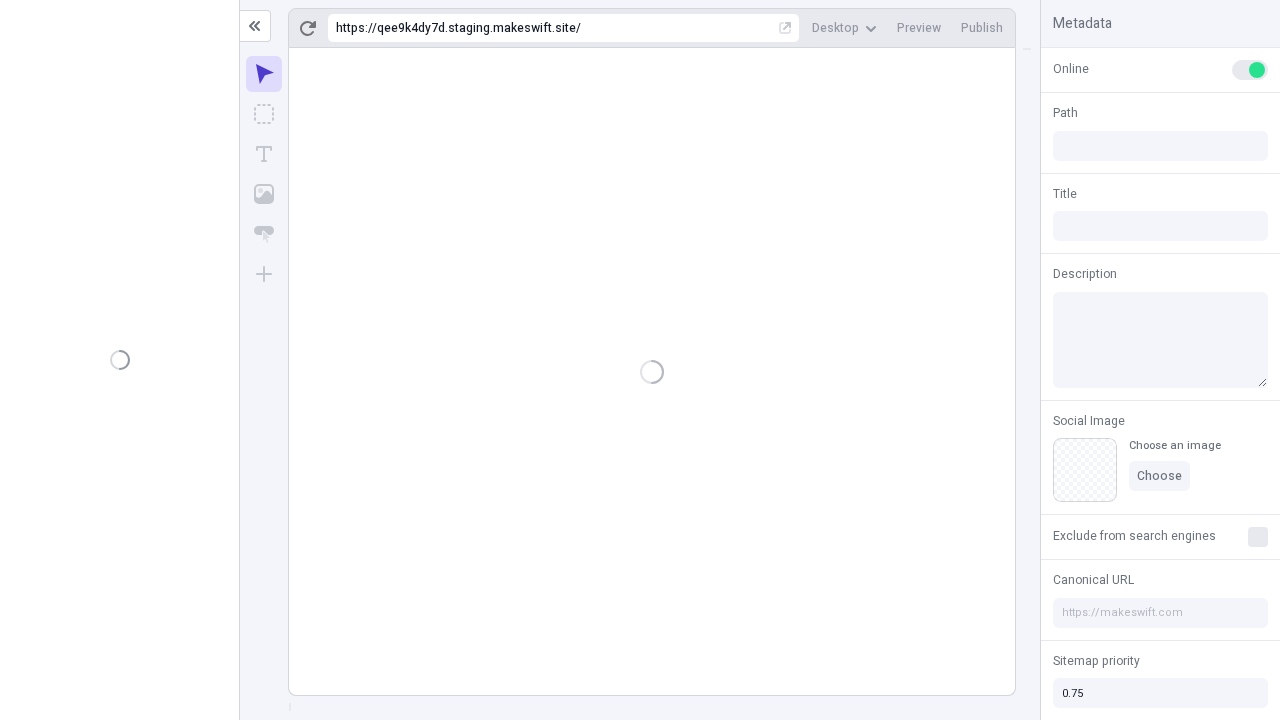 type on "/deep-link-theatrum" 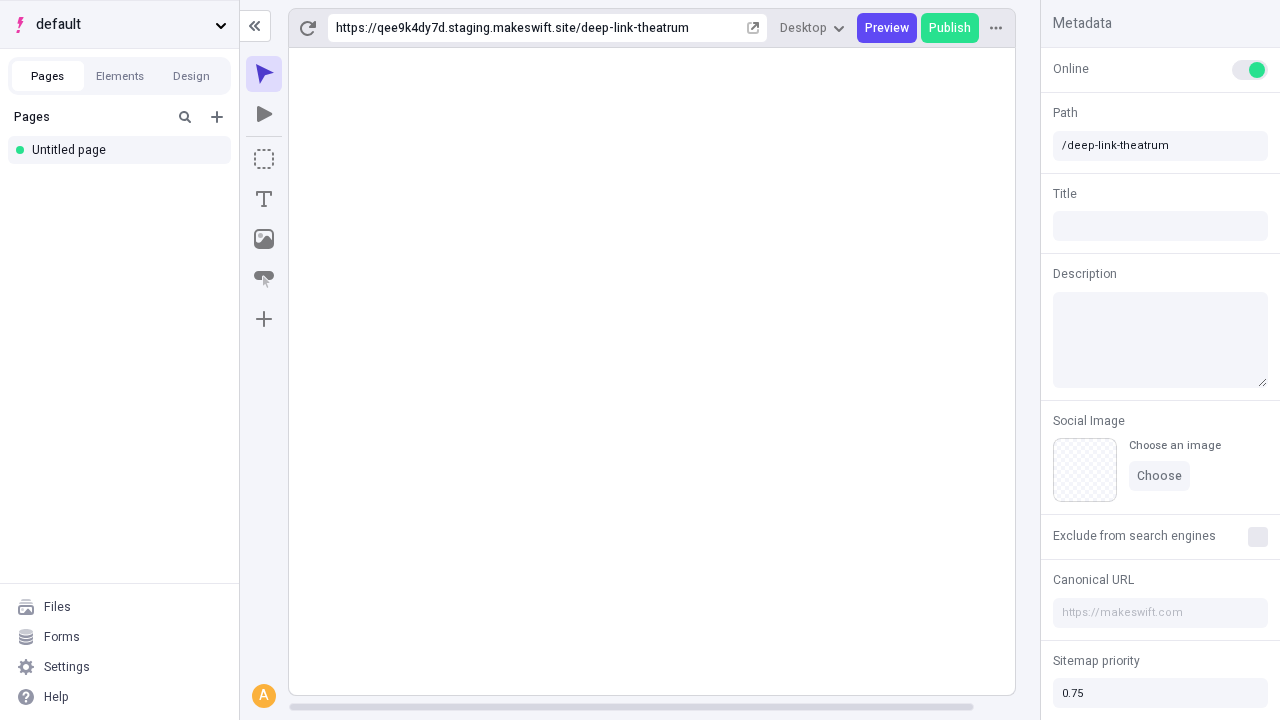 click on "default" at bounding box center (121, 25) 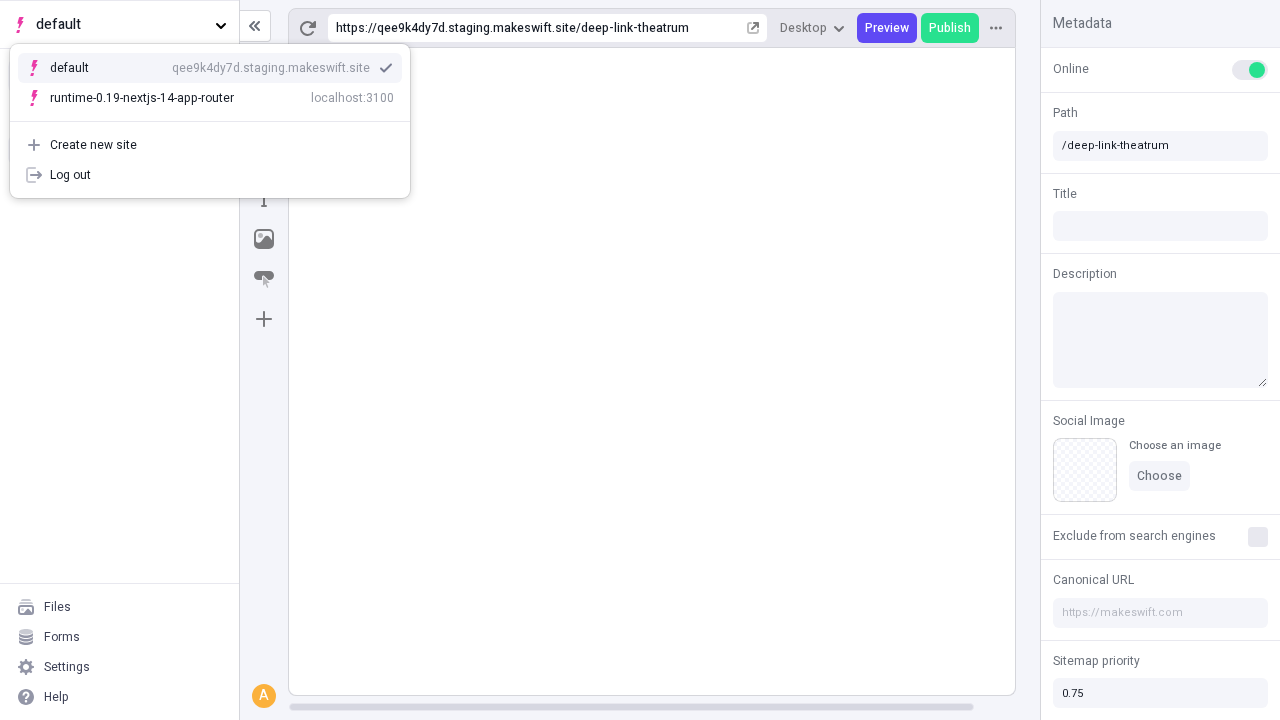 click on "Create new site" at bounding box center (222, 145) 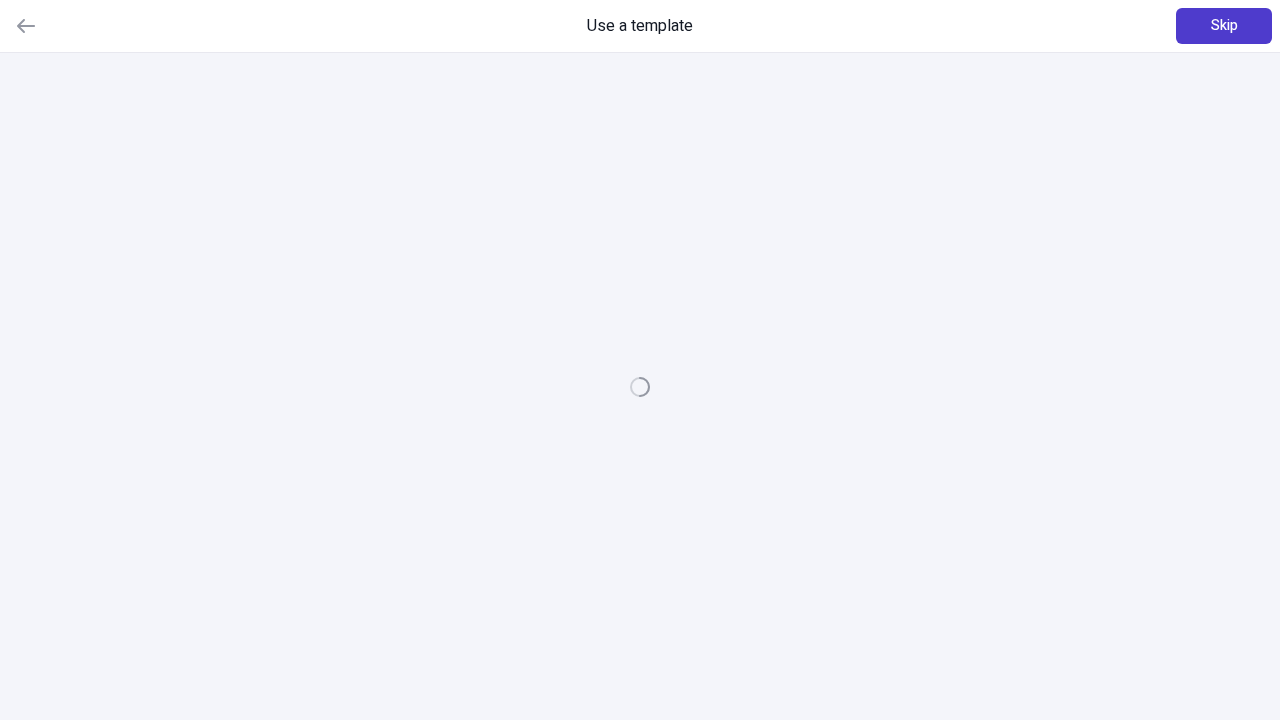 click on "Skip" at bounding box center (1224, 26) 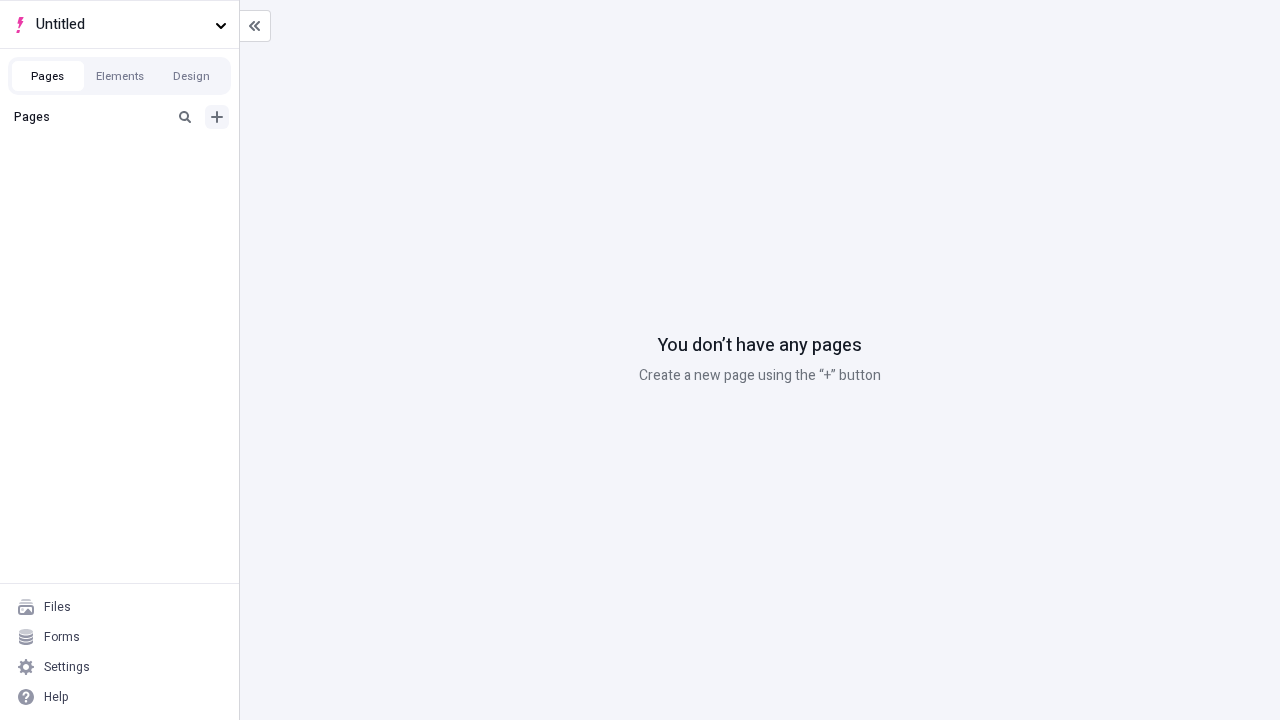 click 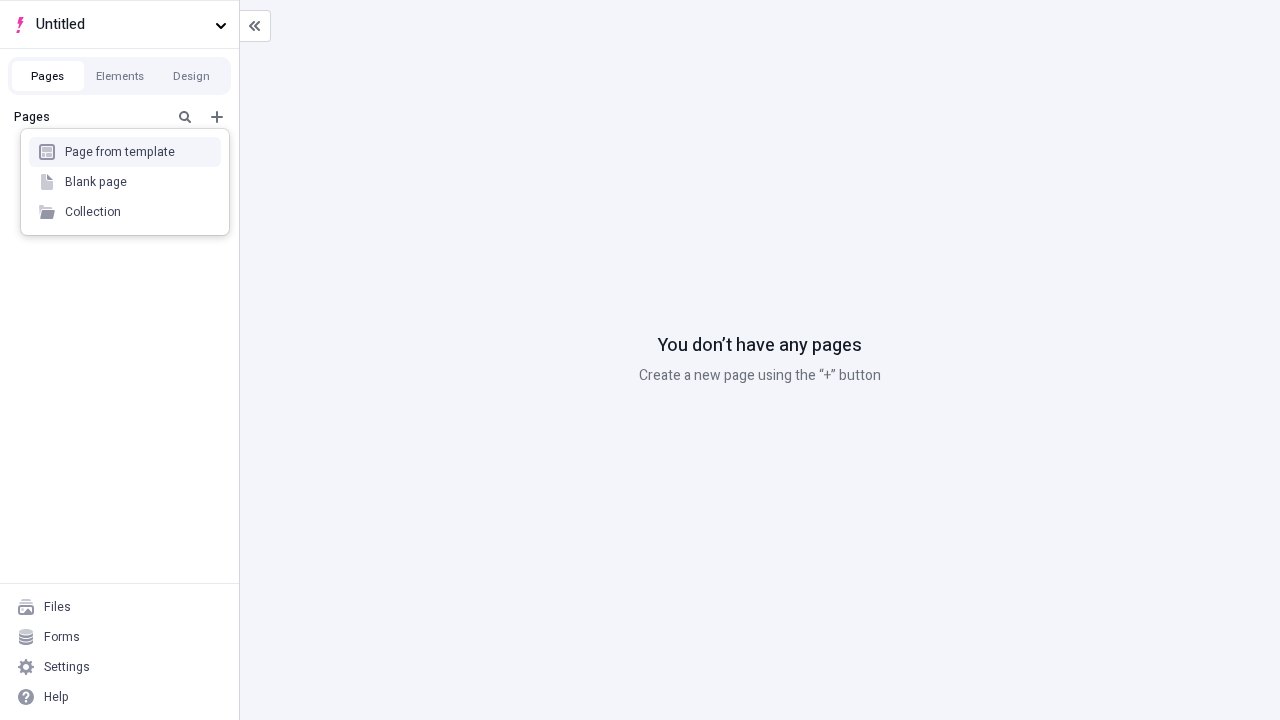 click on "Blank page" at bounding box center (125, 182) 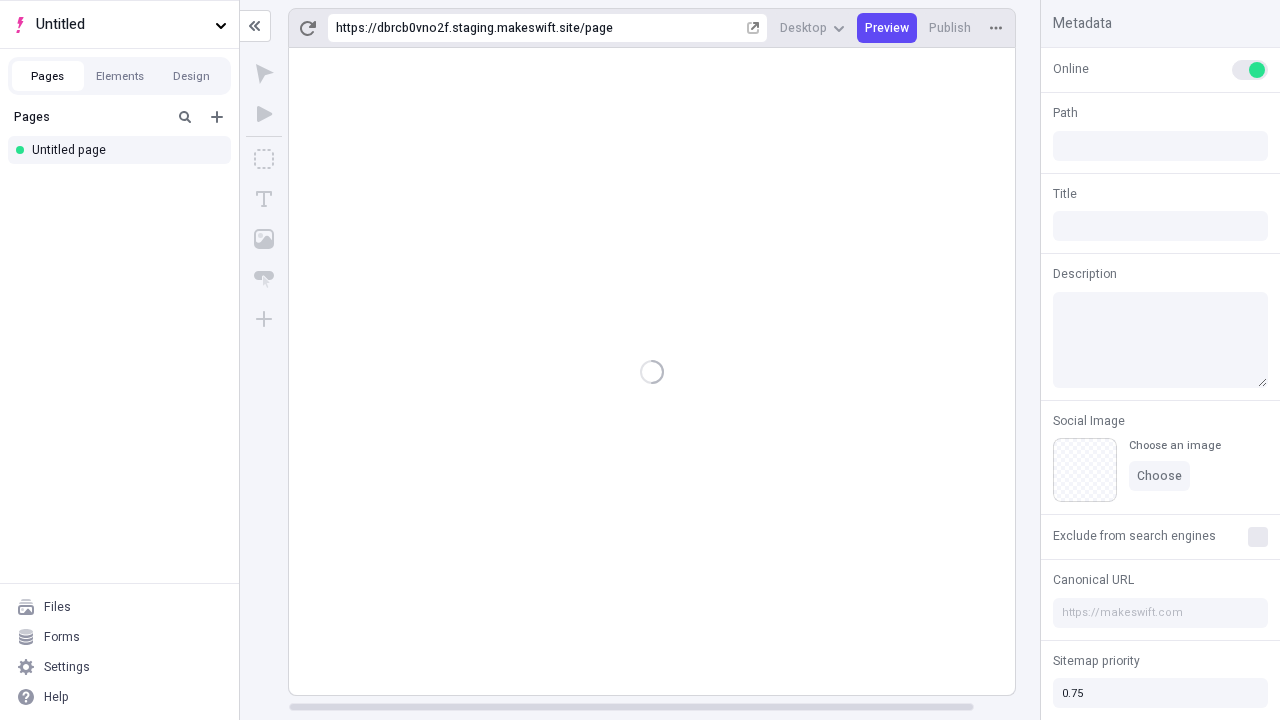 type on "/page" 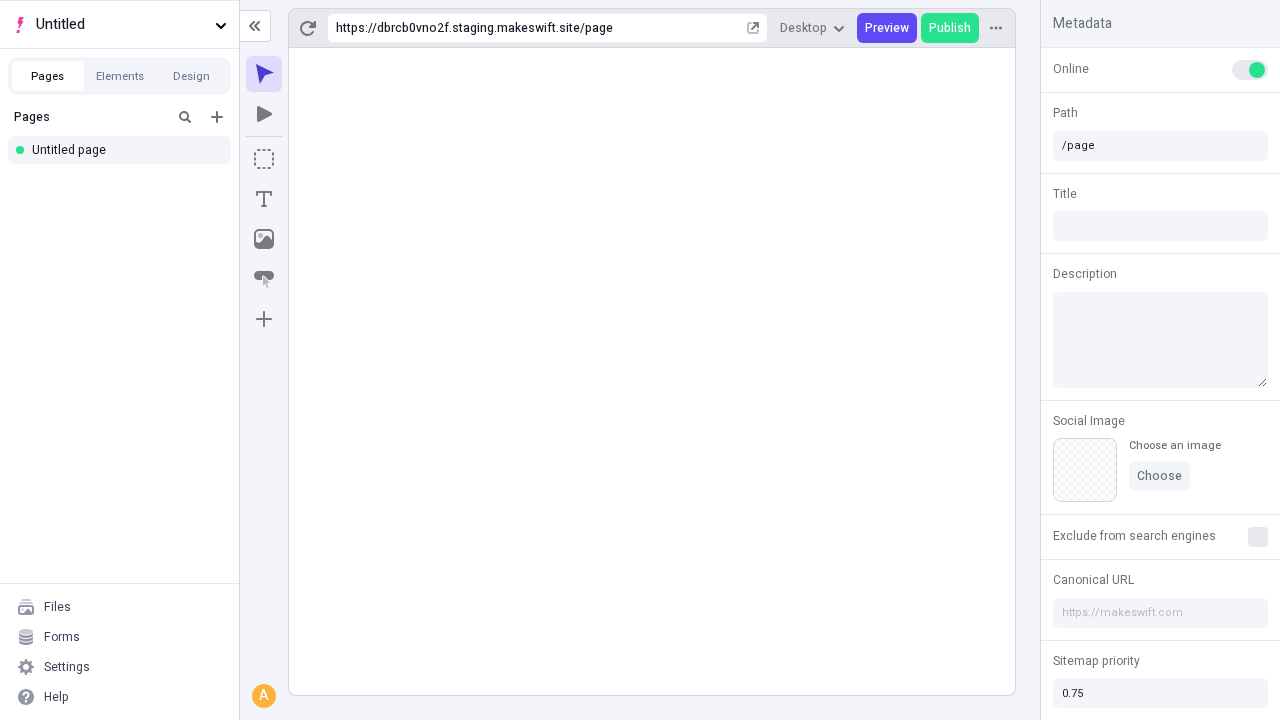 click 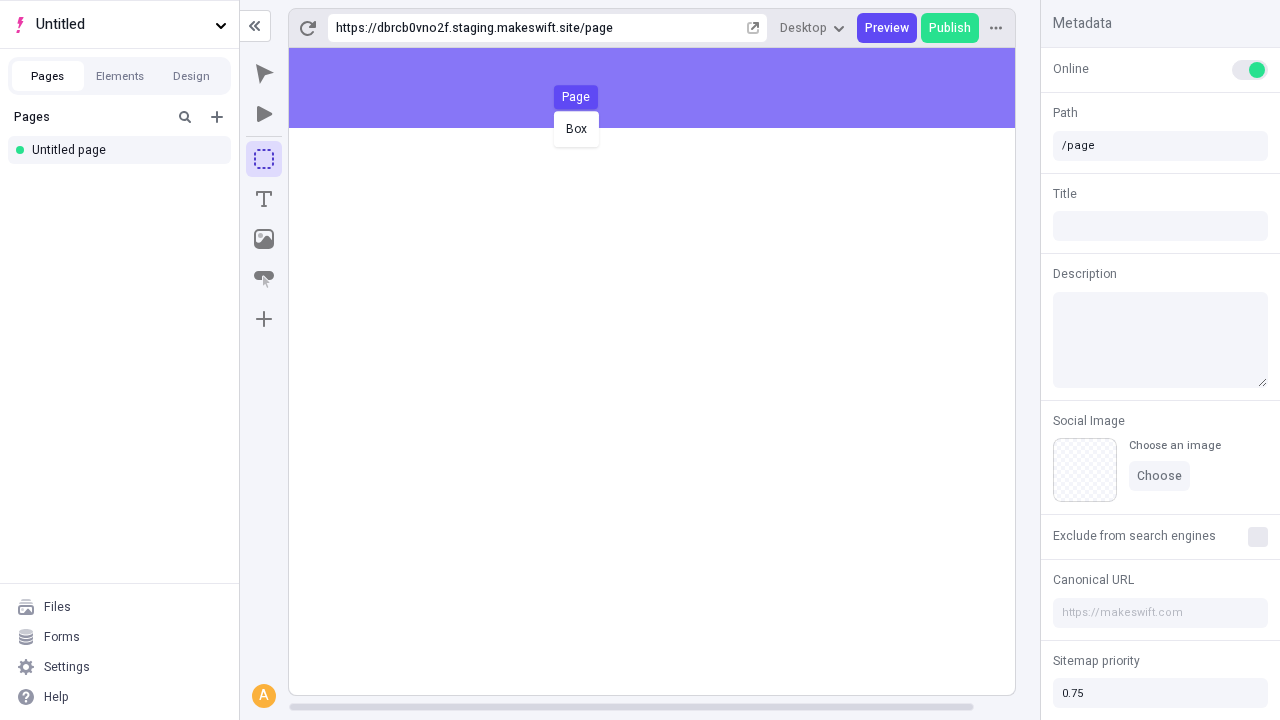 click on "Box Page" at bounding box center [640, 360] 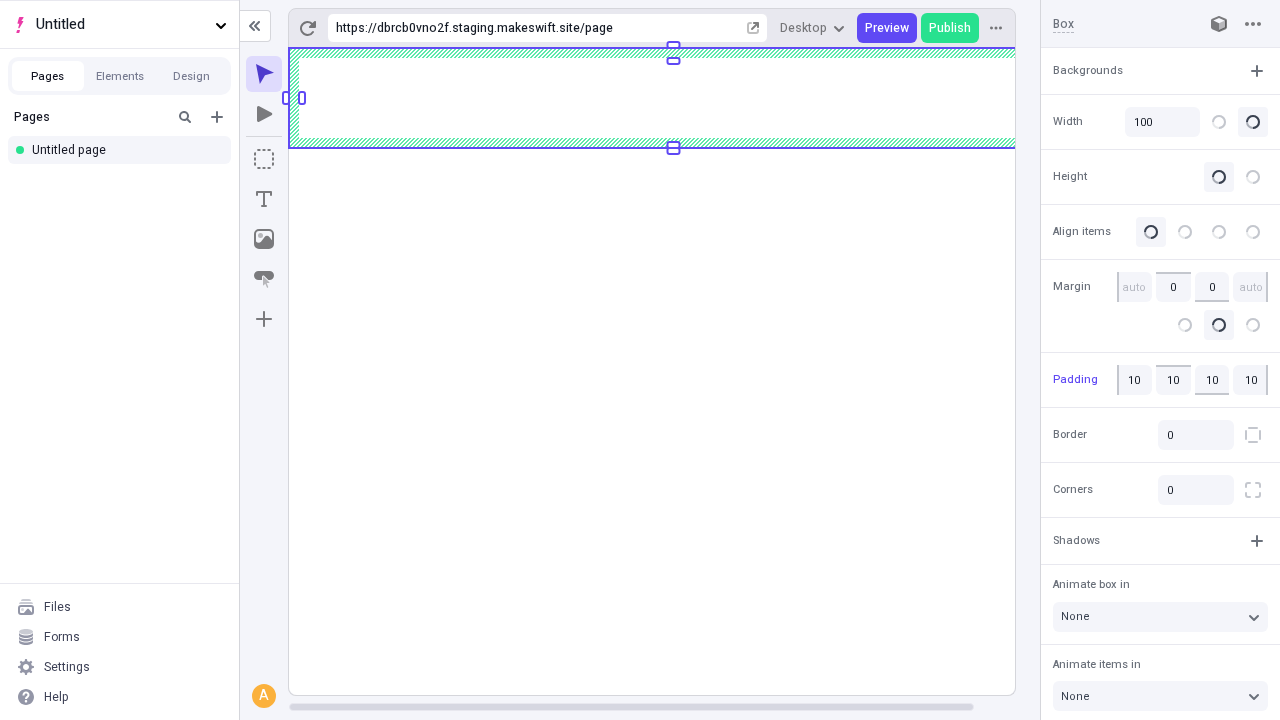 click 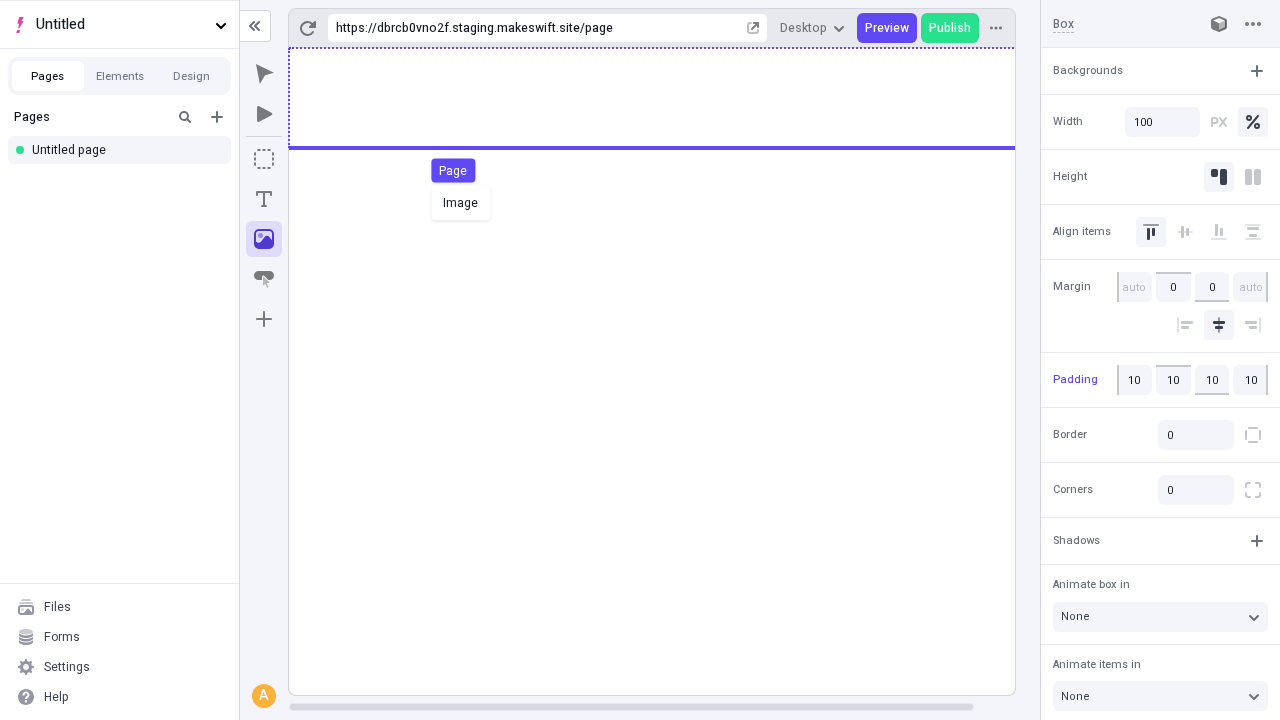 click on "Image Page" at bounding box center (640, 360) 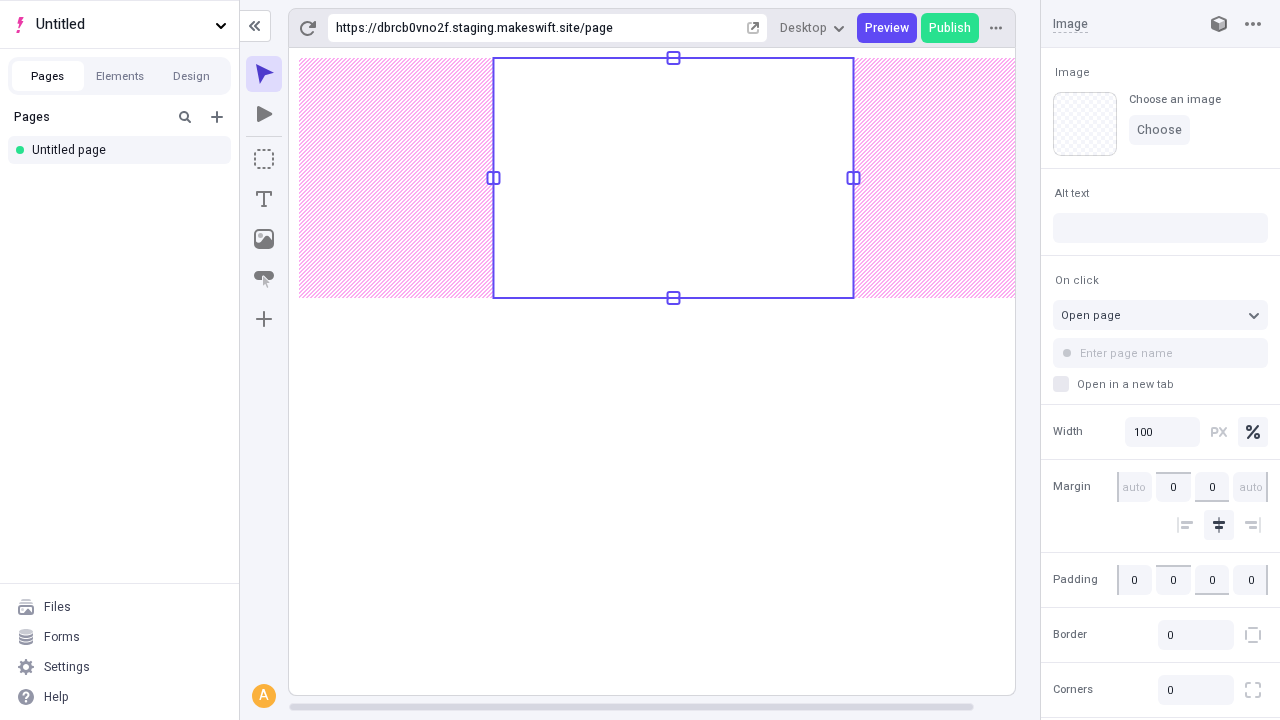 click 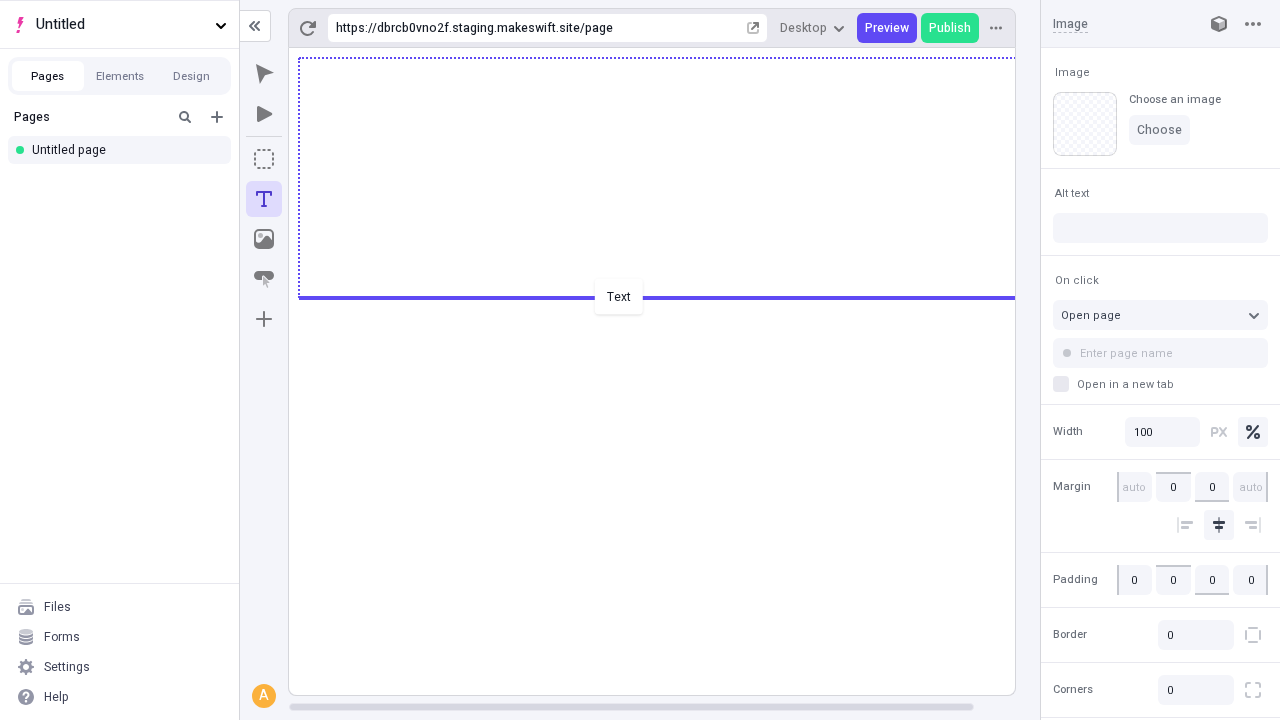 click on "Text" at bounding box center [640, 360] 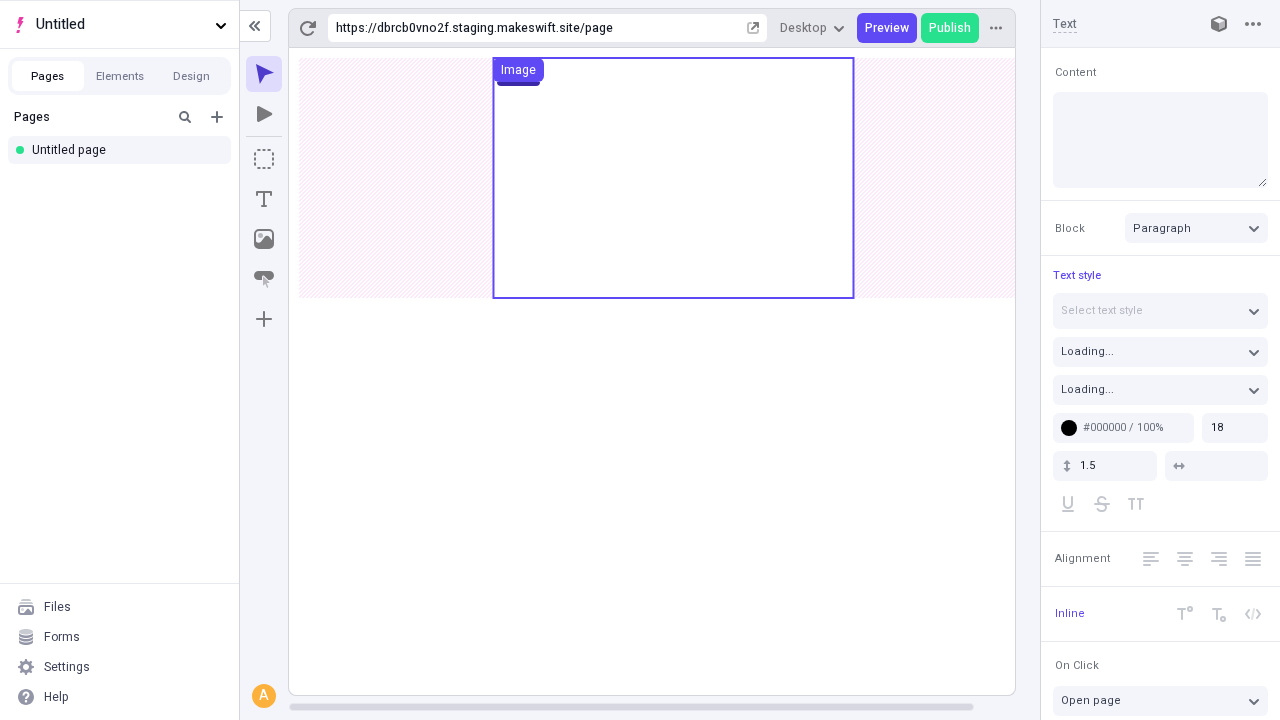 type on "Credibly supply scalable partnerships, and compellingly visualize sticky storage, then dynamically administrate granular architectures." 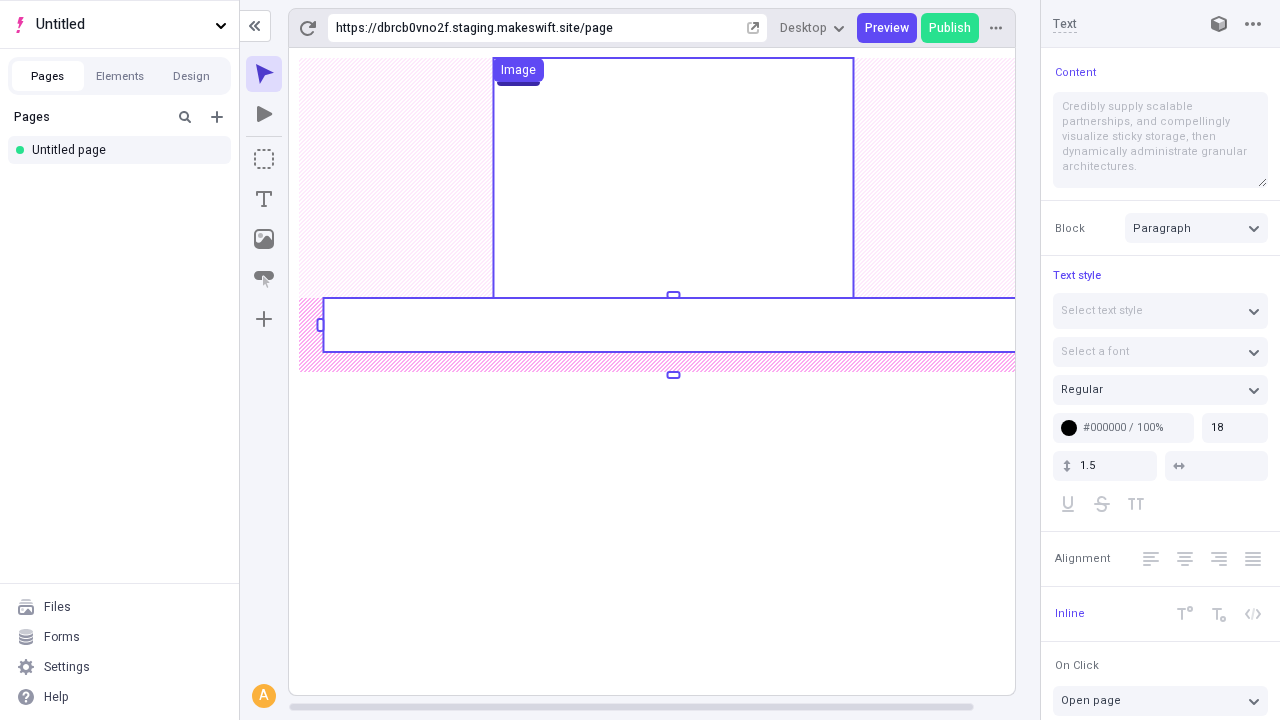 click 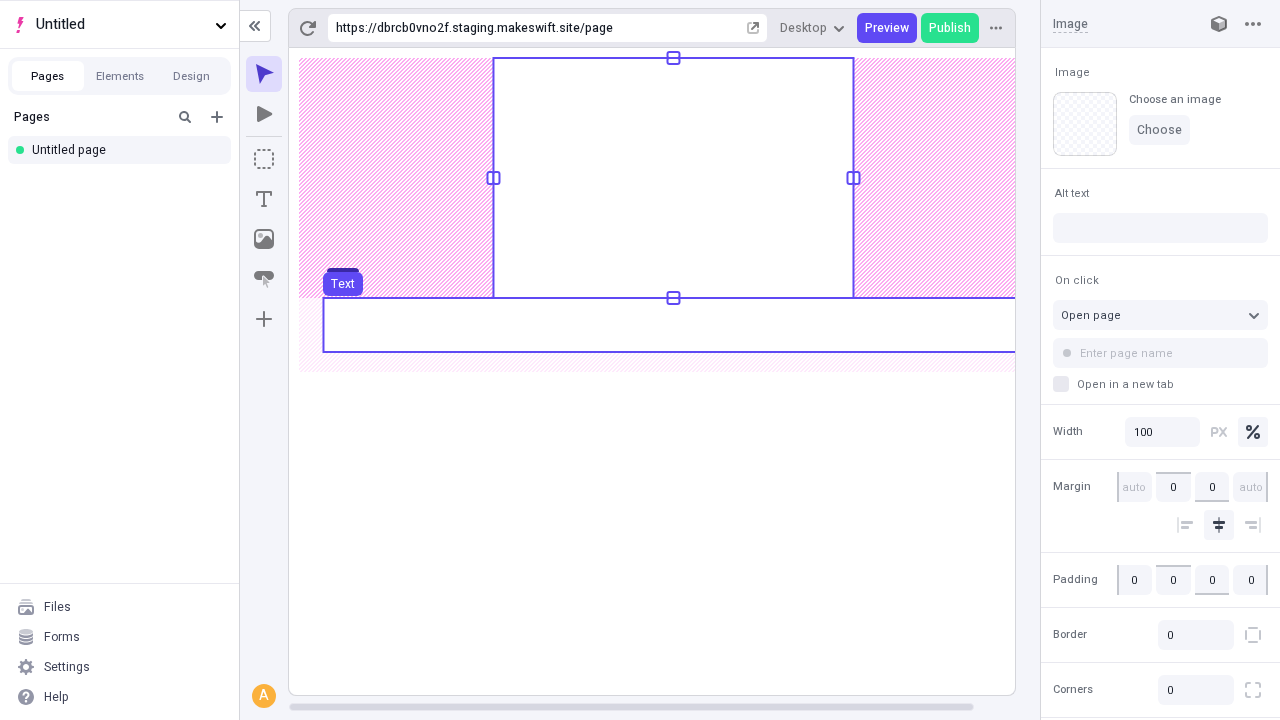 click 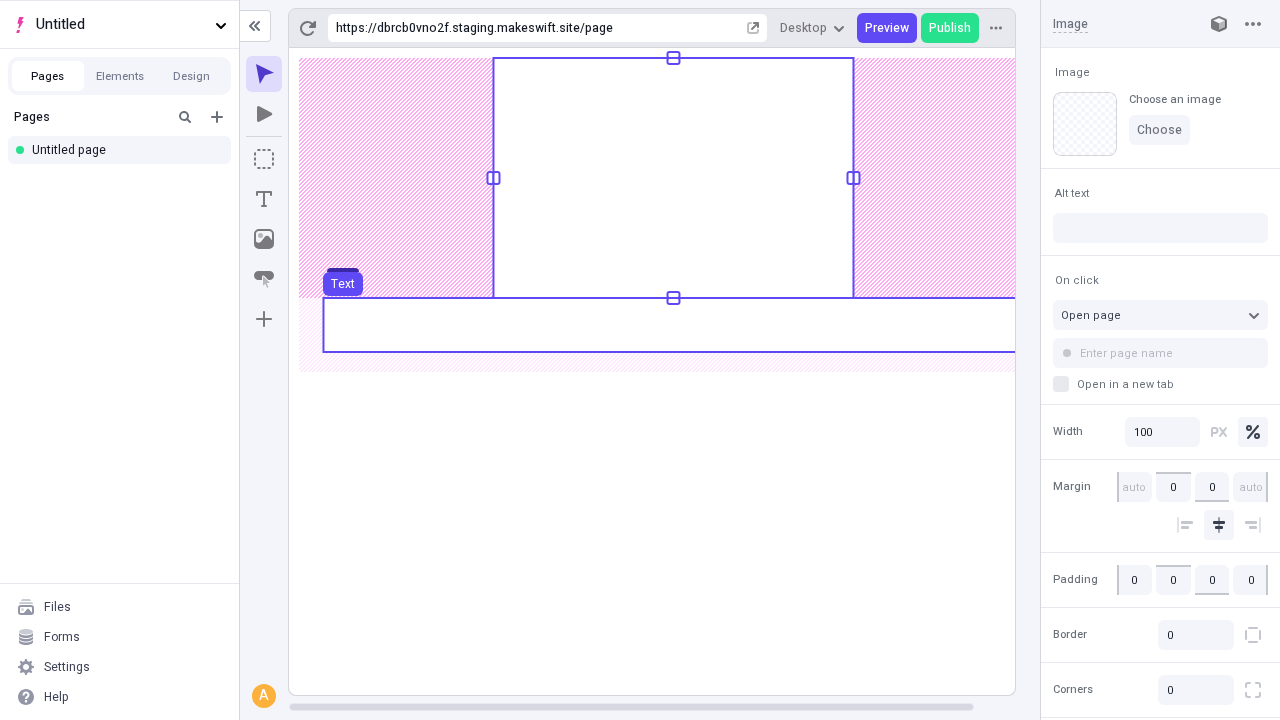 click on "Page Box Text" 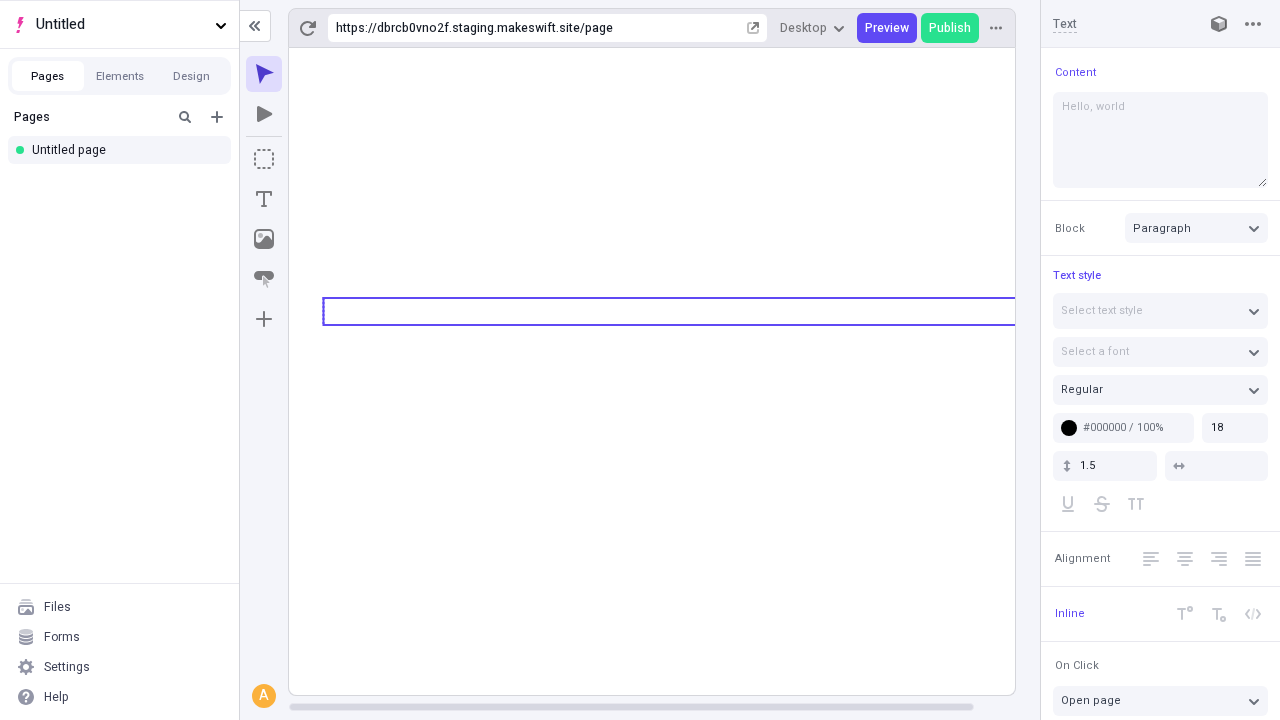 type on "Hello, world!" 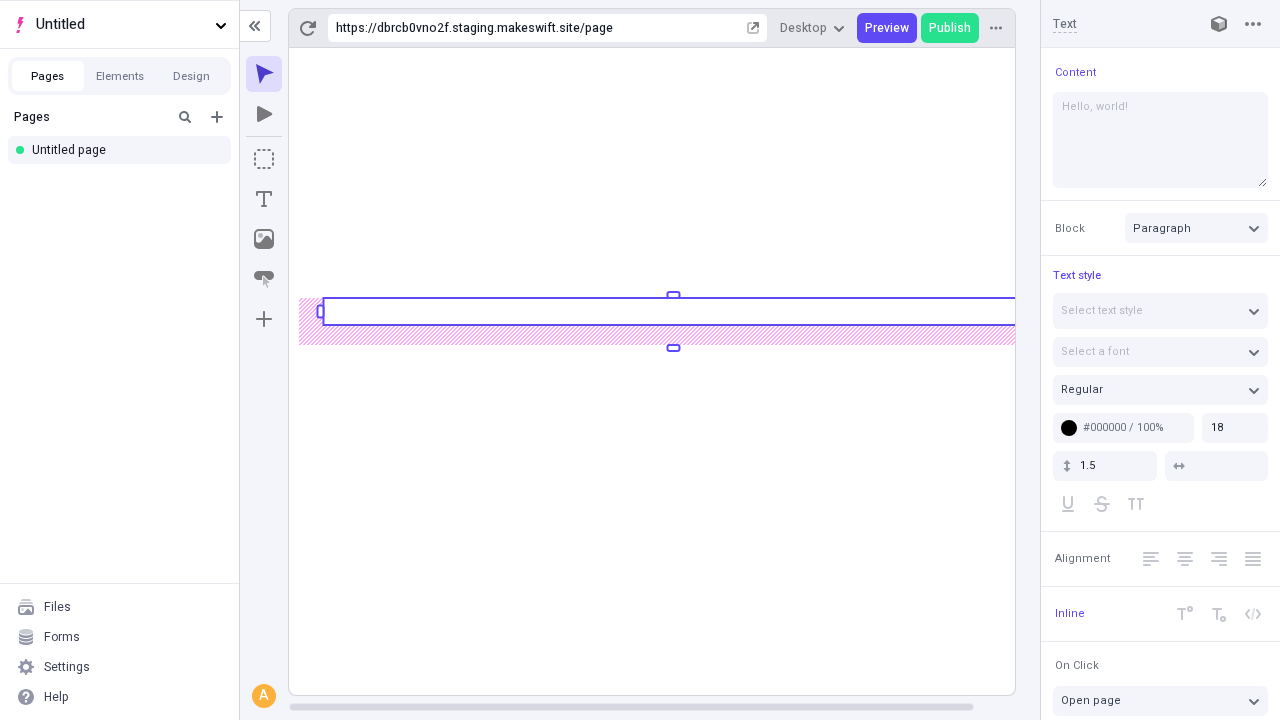 click 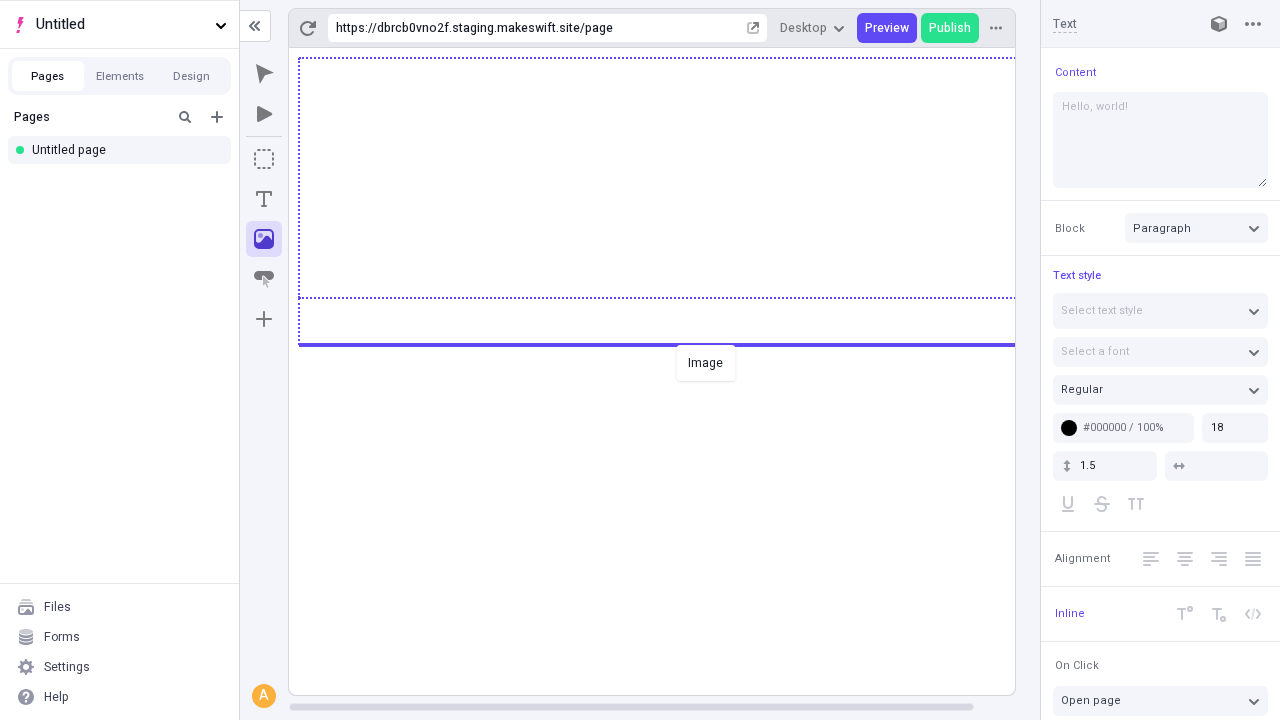click on "Image" at bounding box center (640, 360) 